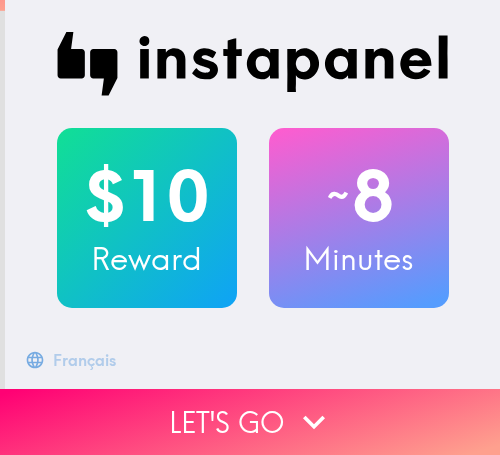 scroll, scrollTop: 0, scrollLeft: 0, axis: both 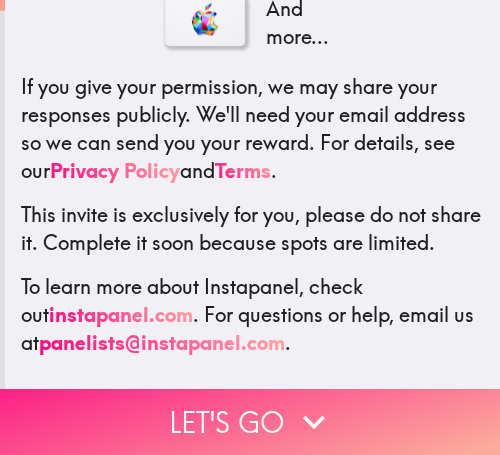 click on "Let's go" at bounding box center [250, 422] 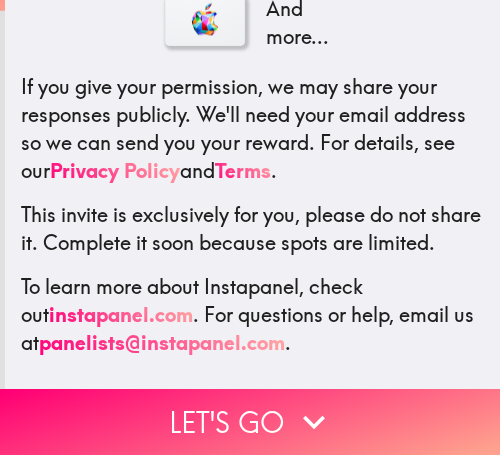 scroll, scrollTop: 0, scrollLeft: 0, axis: both 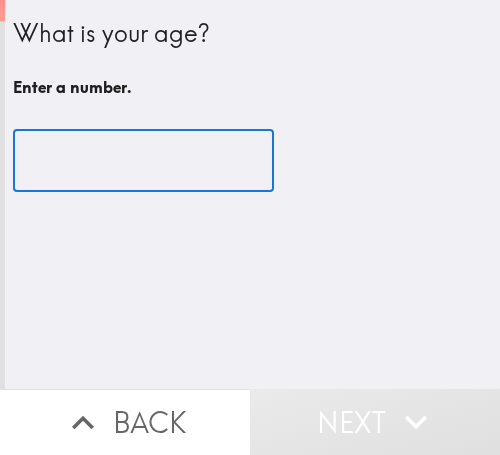 click at bounding box center (143, 161) 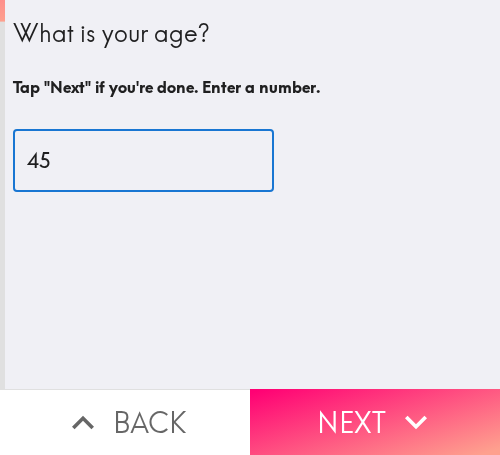 type on "45" 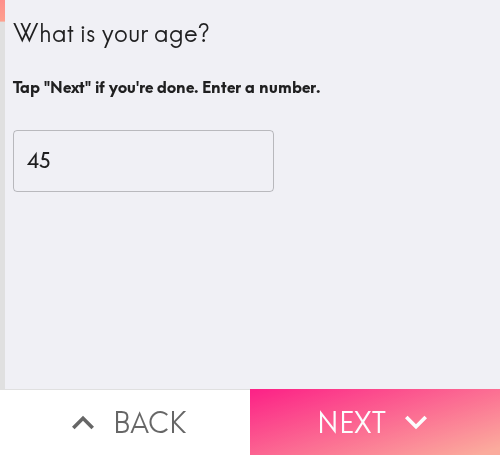 click on "Next" at bounding box center [375, 422] 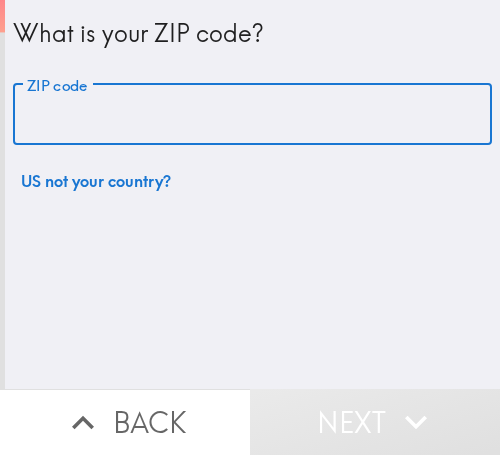 click on "ZIP code" at bounding box center [252, 115] 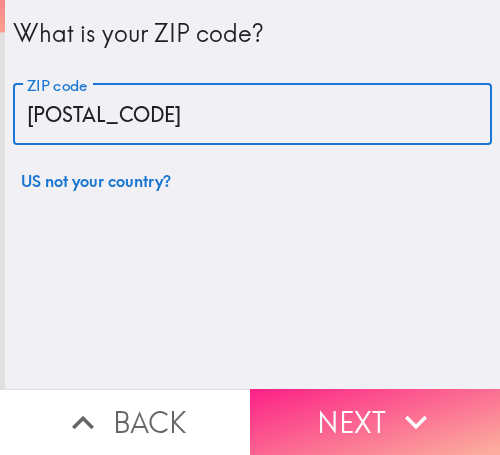 type on "11373" 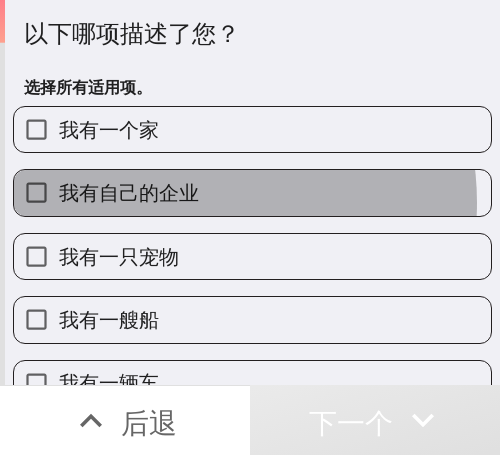 click on "我有自己的企业" at bounding box center [129, 192] 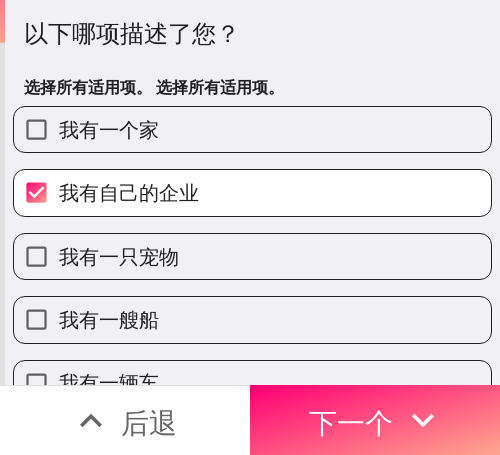 drag, startPoint x: 351, startPoint y: 410, endPoint x: 488, endPoint y: 410, distance: 137 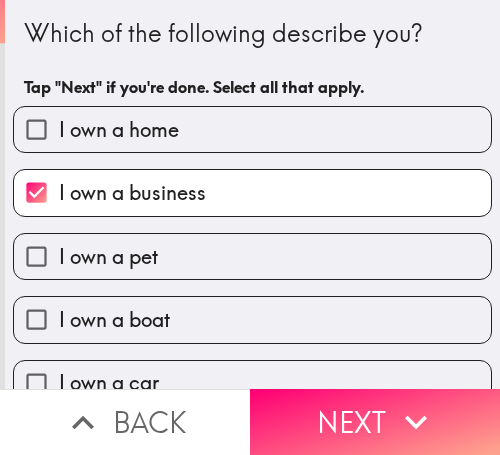 scroll, scrollTop: 0, scrollLeft: 0, axis: both 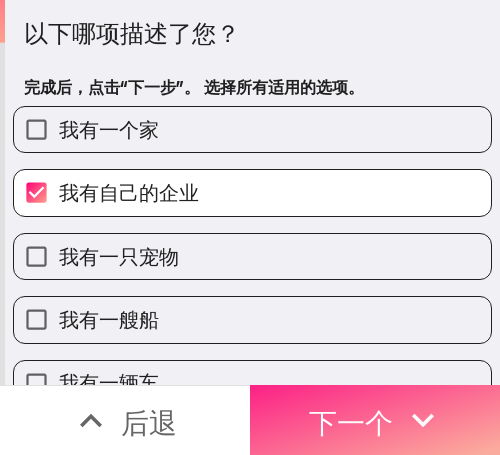 drag, startPoint x: 403, startPoint y: 397, endPoint x: 469, endPoint y: 413, distance: 67.911705 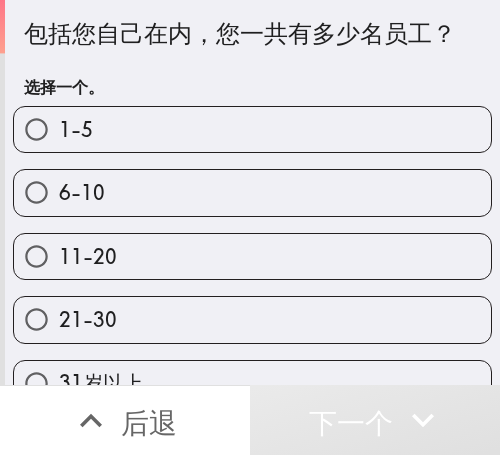 drag, startPoint x: 157, startPoint y: 316, endPoint x: 247, endPoint y: 322, distance: 90.199776 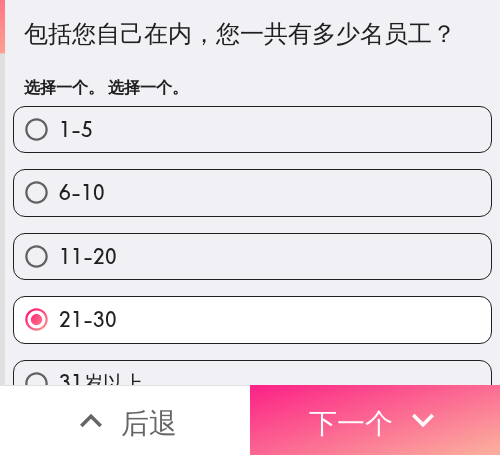 click on "下一个" at bounding box center (351, 422) 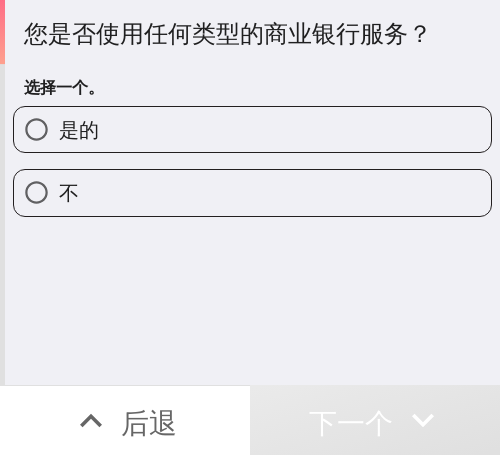 scroll, scrollTop: 0, scrollLeft: 0, axis: both 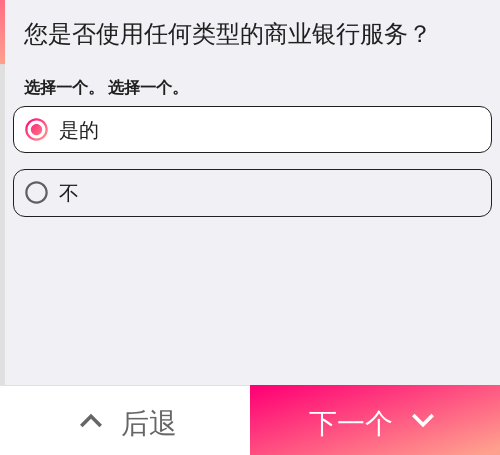 drag, startPoint x: 369, startPoint y: 387, endPoint x: 495, endPoint y: 412, distance: 128.45622 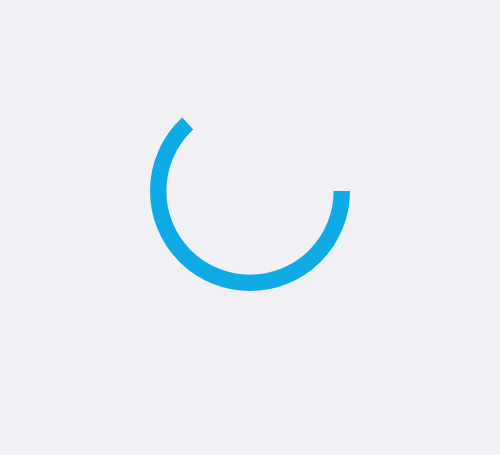 scroll, scrollTop: 0, scrollLeft: 0, axis: both 